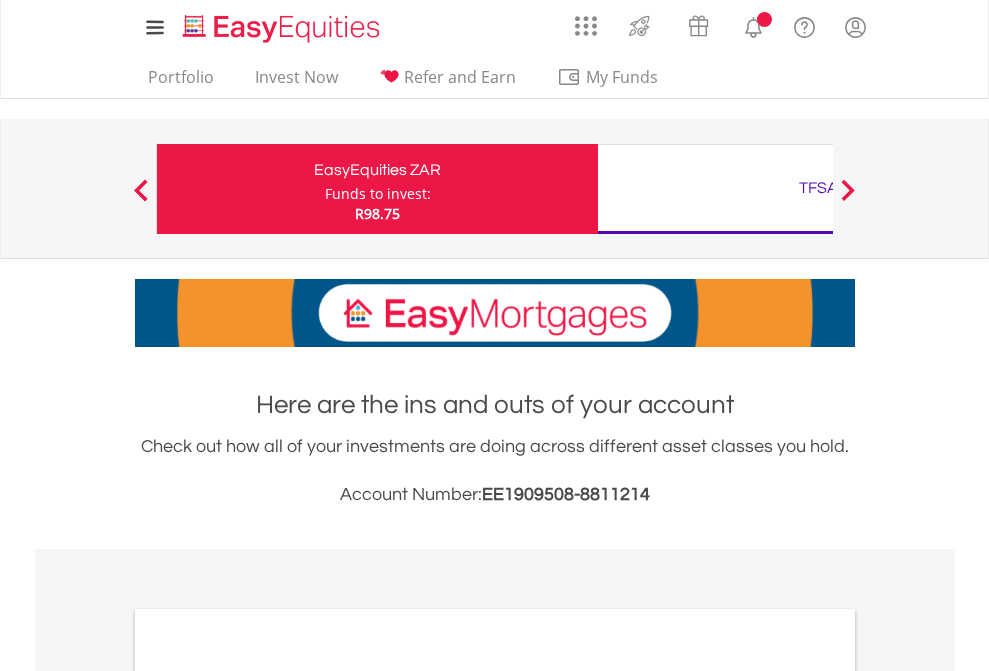 scroll, scrollTop: 0, scrollLeft: 0, axis: both 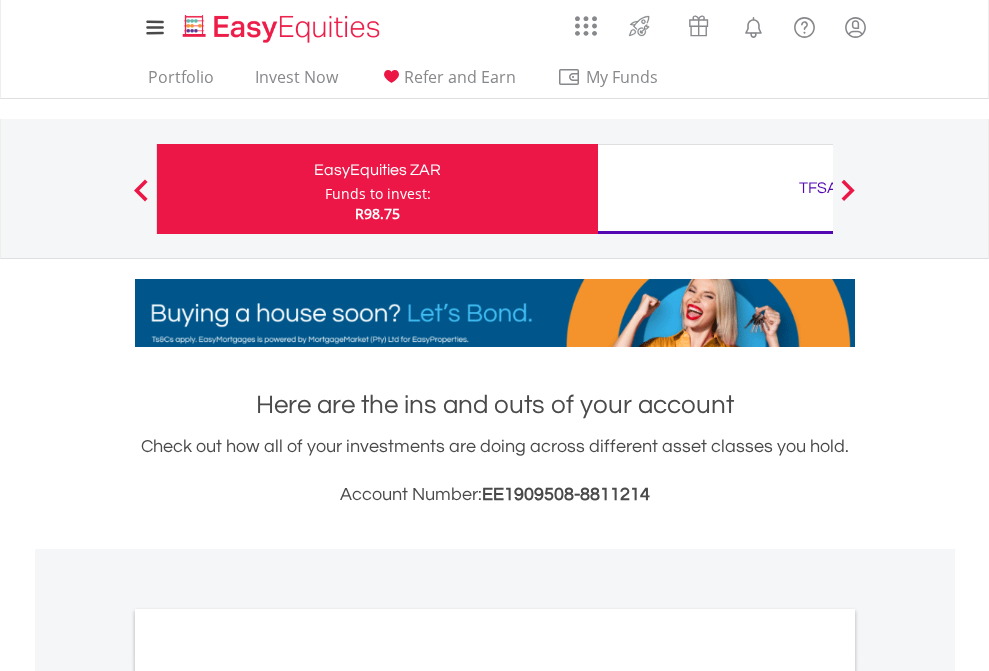 click on "Funds to invest:" at bounding box center (378, 194) 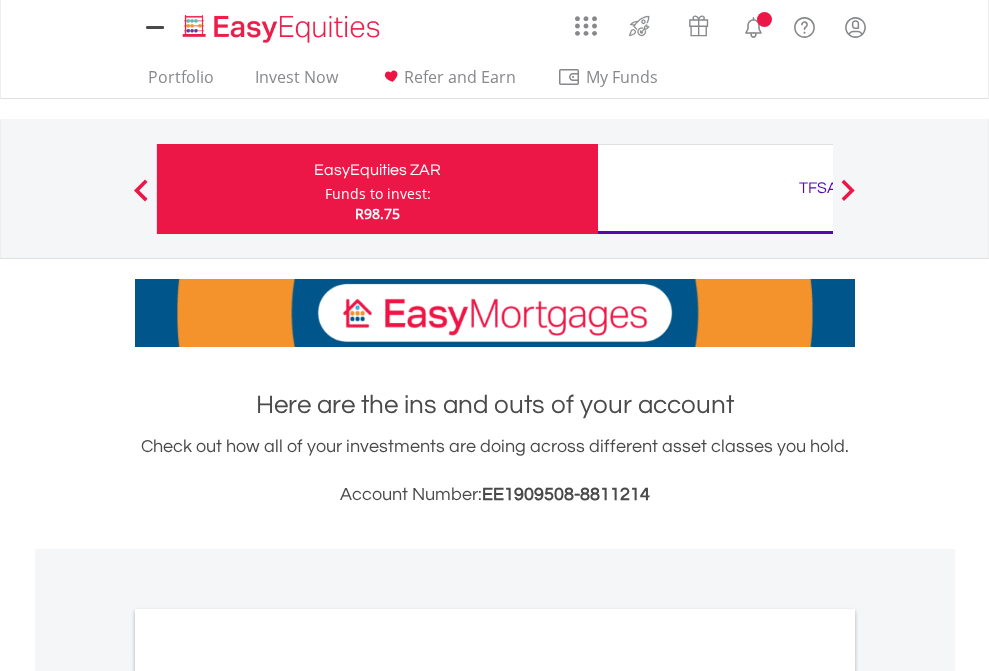scroll, scrollTop: 0, scrollLeft: 0, axis: both 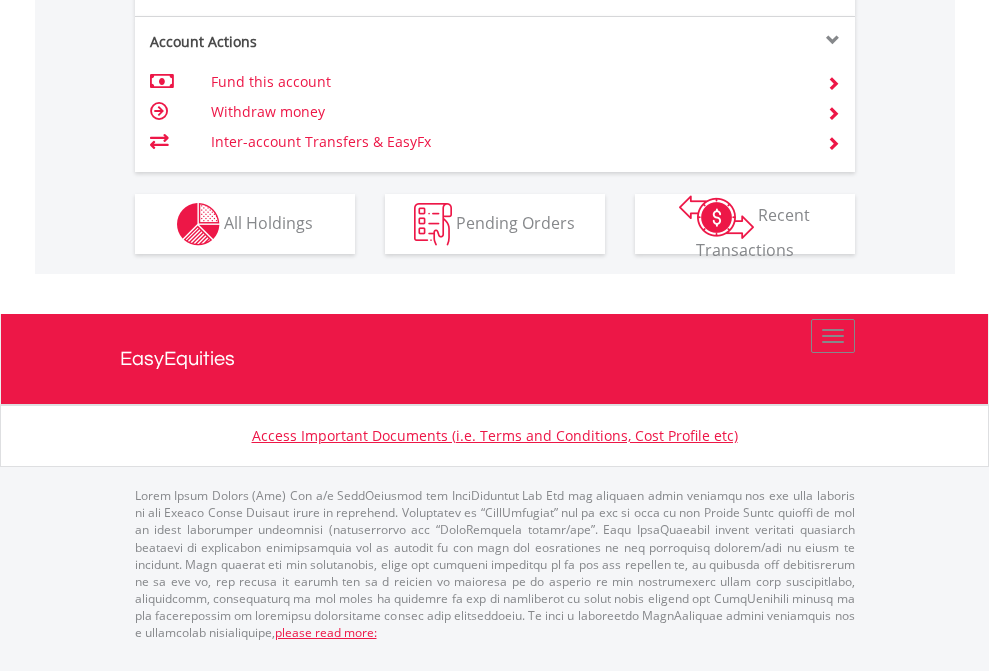 click on "Investment types" at bounding box center (706, -337) 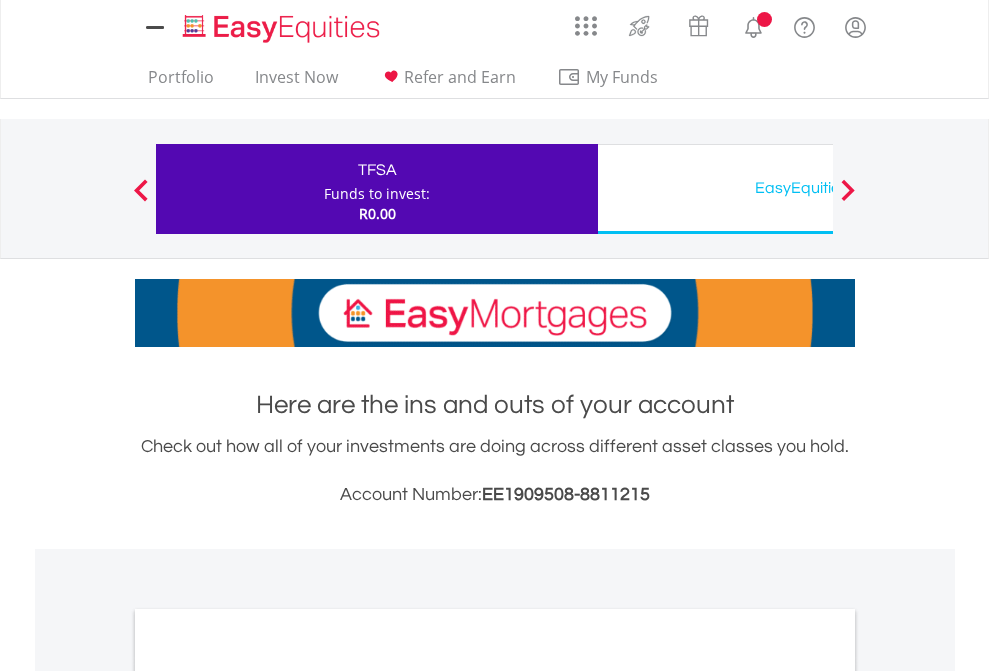 scroll, scrollTop: 0, scrollLeft: 0, axis: both 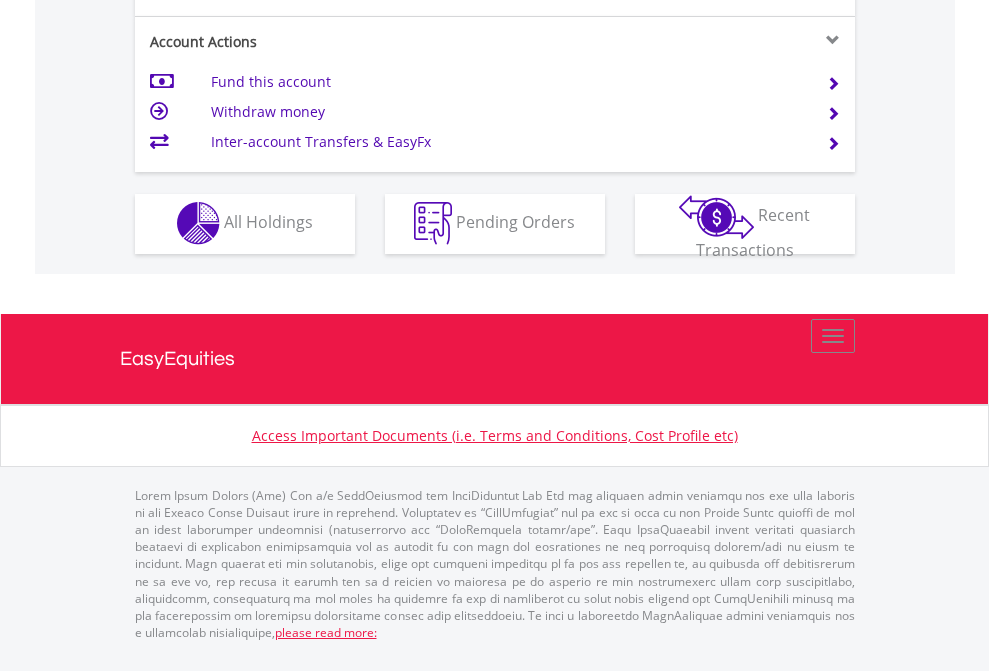click on "Investment types" at bounding box center (706, -353) 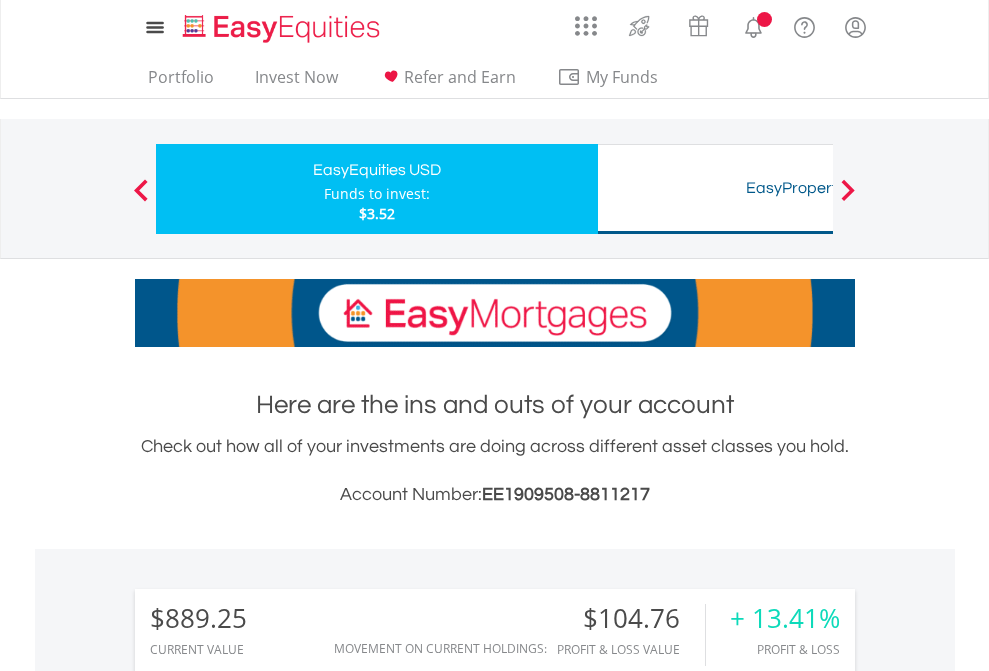 scroll, scrollTop: 0, scrollLeft: 0, axis: both 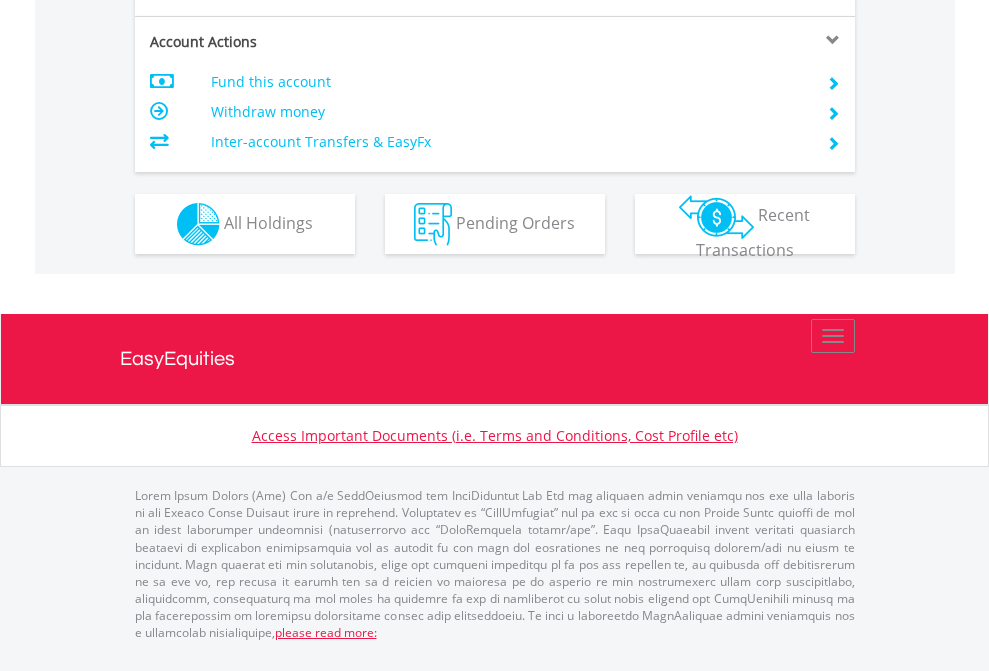 click on "Investment types" at bounding box center [706, -337] 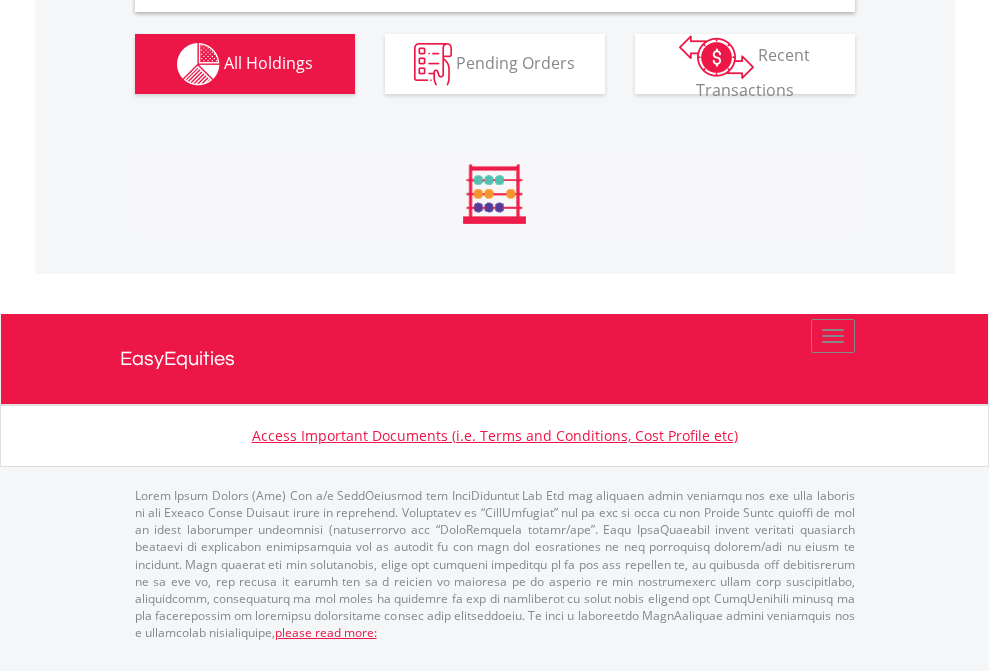 scroll, scrollTop: 1933, scrollLeft: 0, axis: vertical 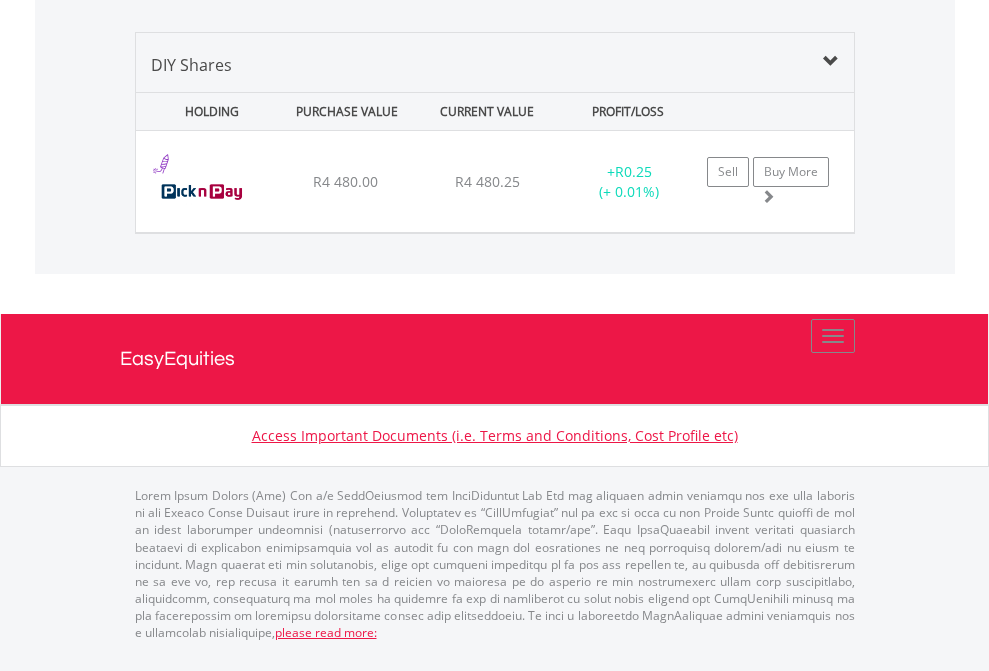 click on "TFSA" at bounding box center (818, -968) 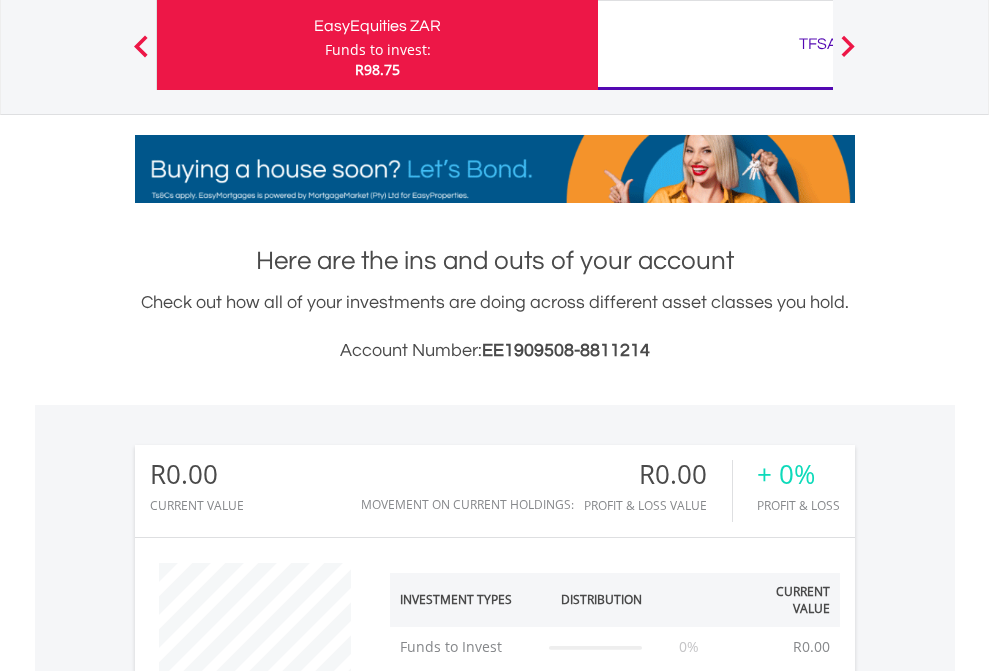 scroll, scrollTop: 999808, scrollLeft: 999687, axis: both 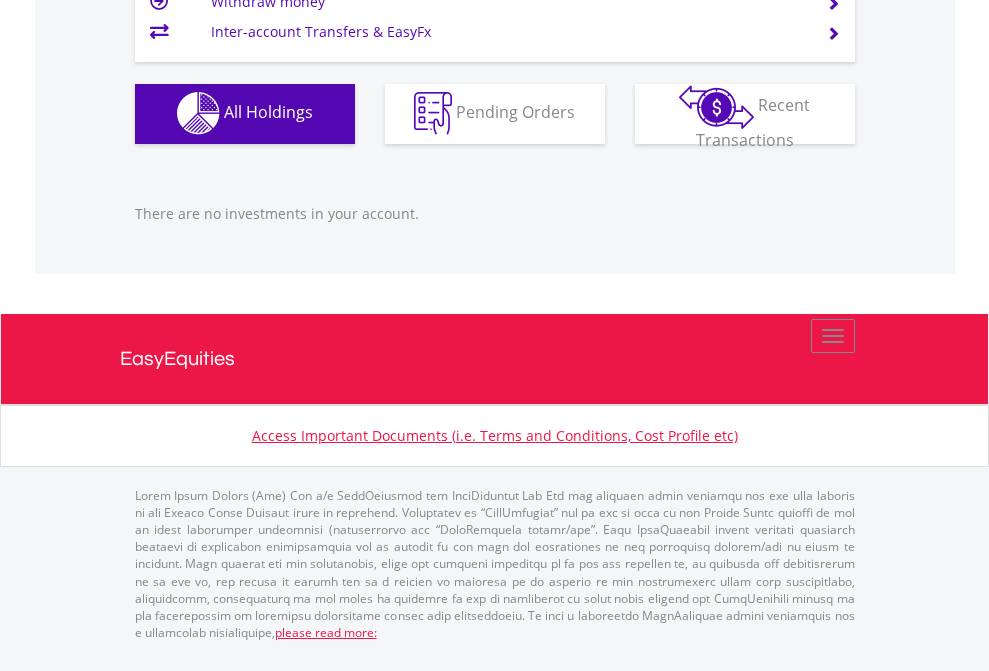 click on "EasyEquities USD" at bounding box center (818, -1142) 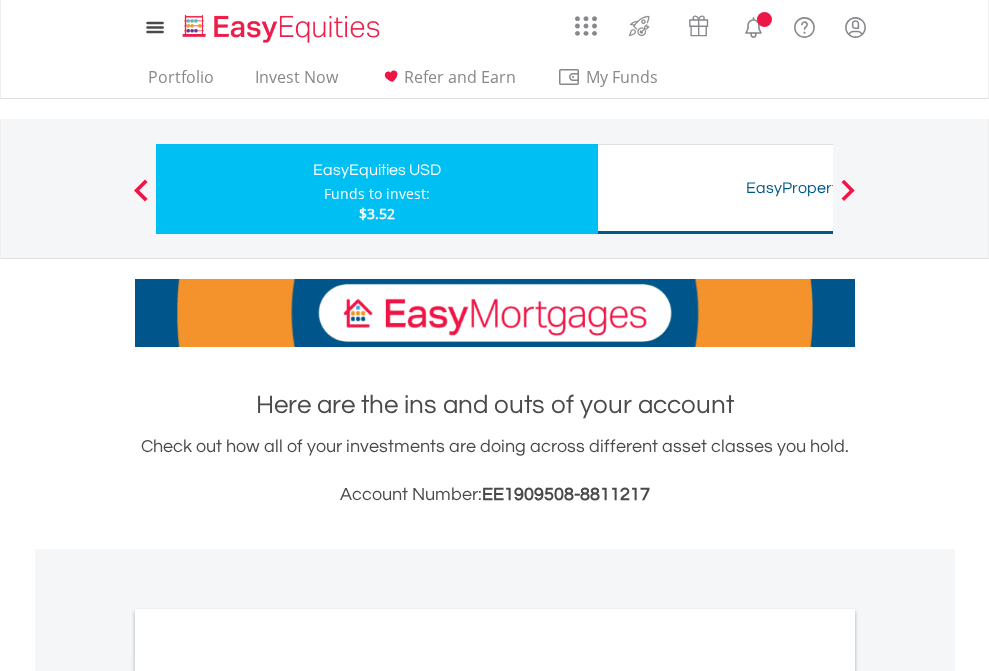 scroll, scrollTop: 1202, scrollLeft: 0, axis: vertical 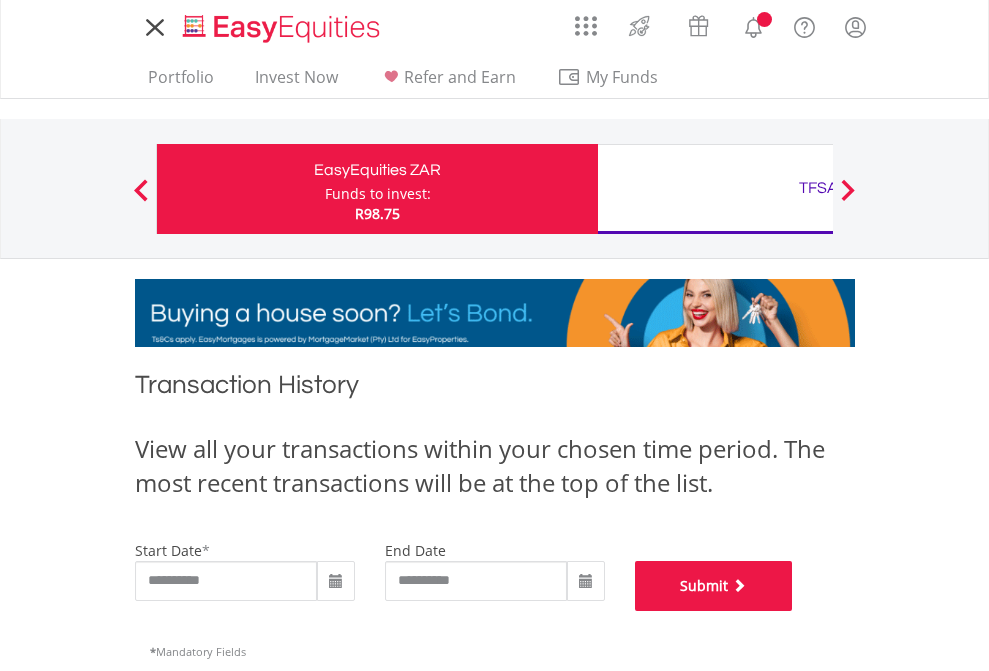 click on "Submit" at bounding box center (714, 586) 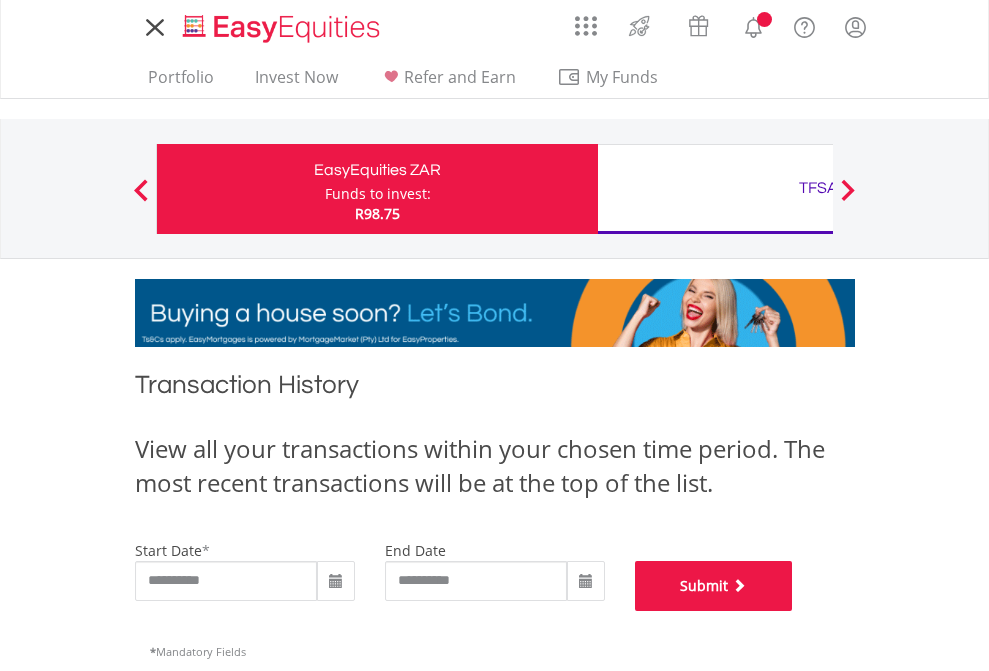 scroll, scrollTop: 811, scrollLeft: 0, axis: vertical 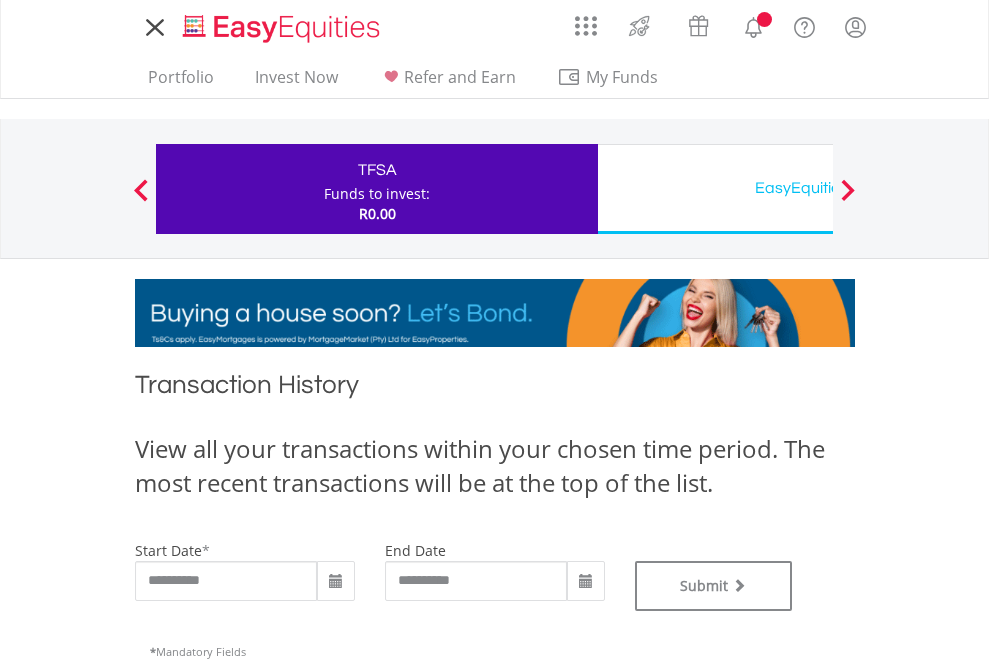 type on "**********" 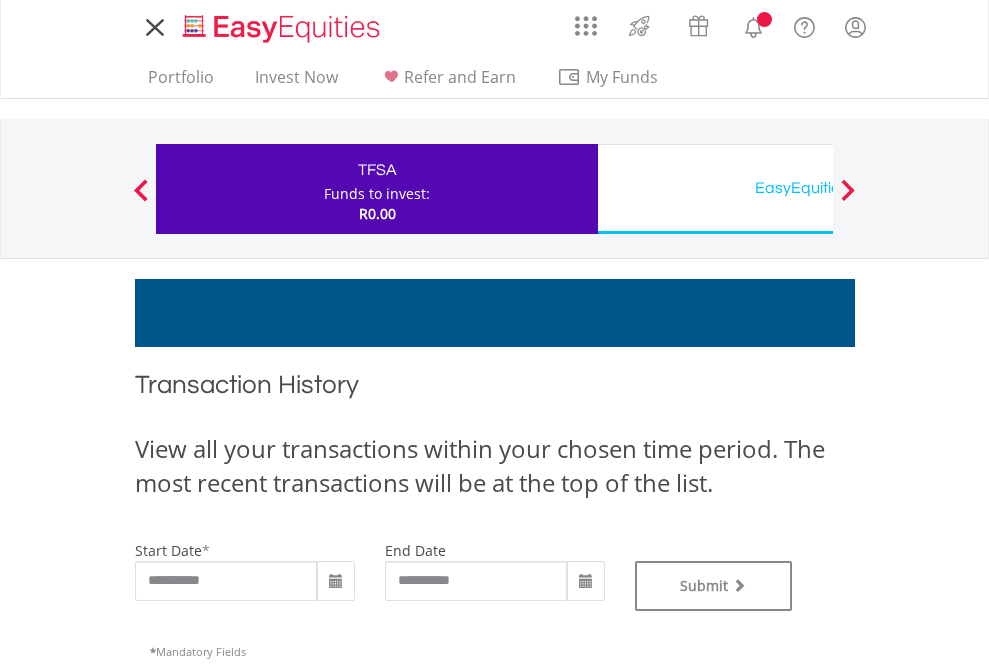 scroll, scrollTop: 0, scrollLeft: 0, axis: both 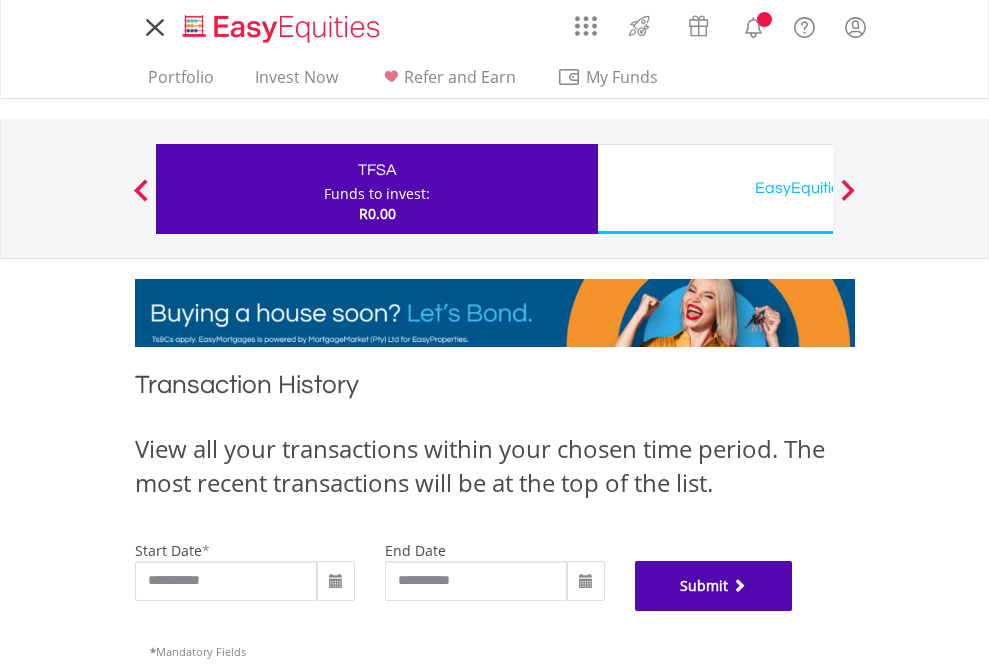 click on "Submit" at bounding box center (714, 586) 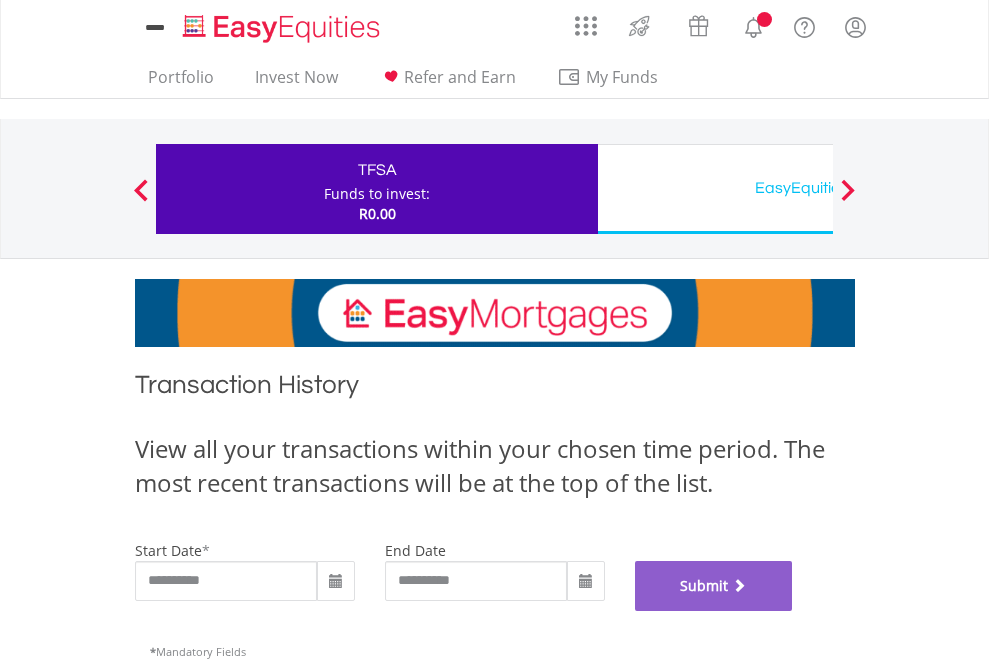 scroll, scrollTop: 811, scrollLeft: 0, axis: vertical 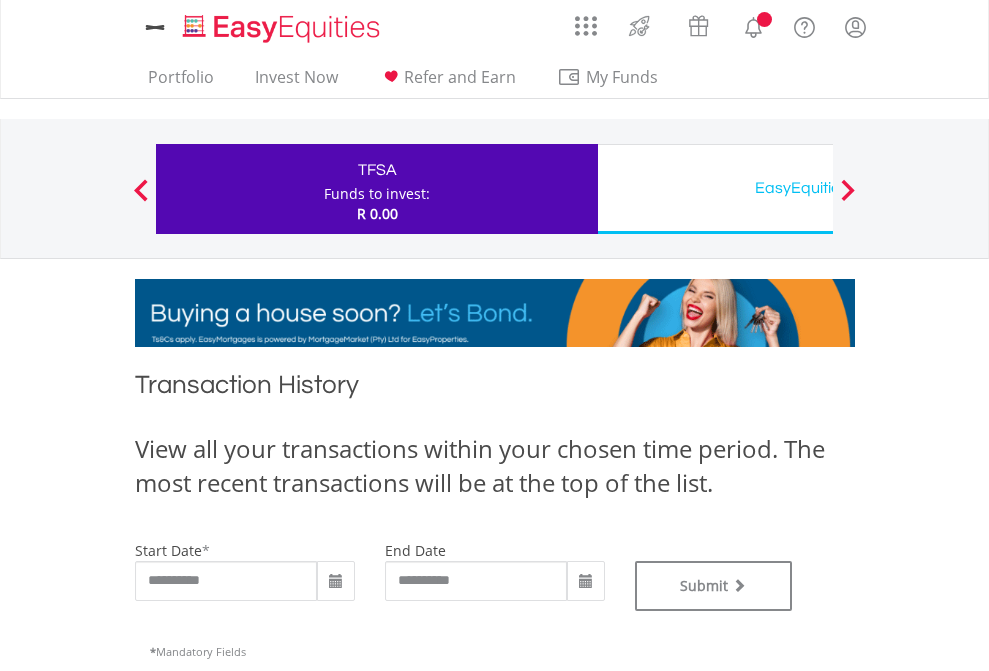 click on "EasyEquities USD" at bounding box center (818, 188) 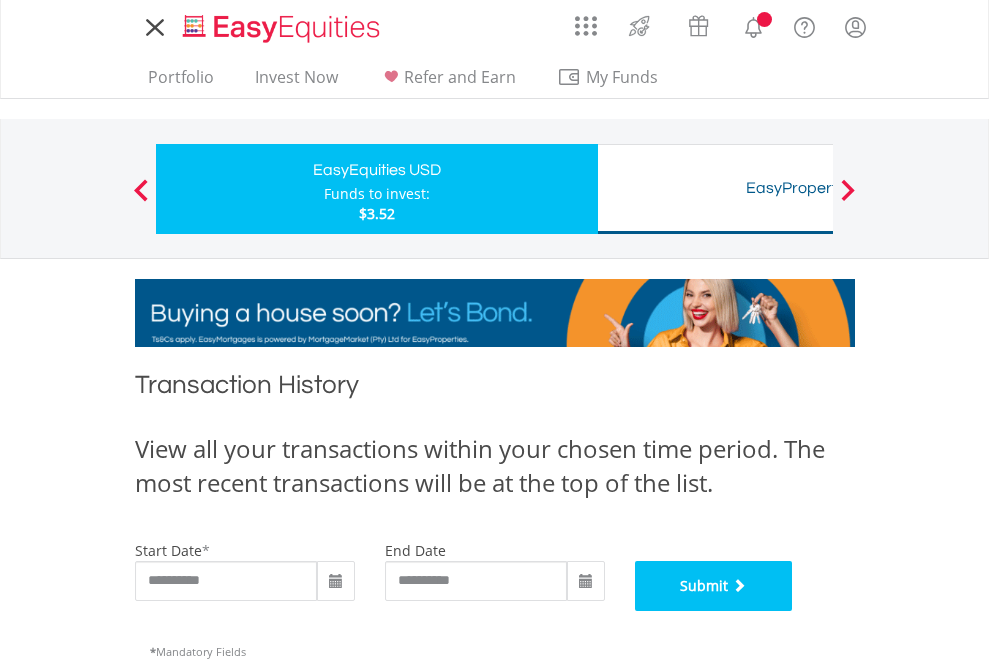 click on "Submit" at bounding box center (714, 586) 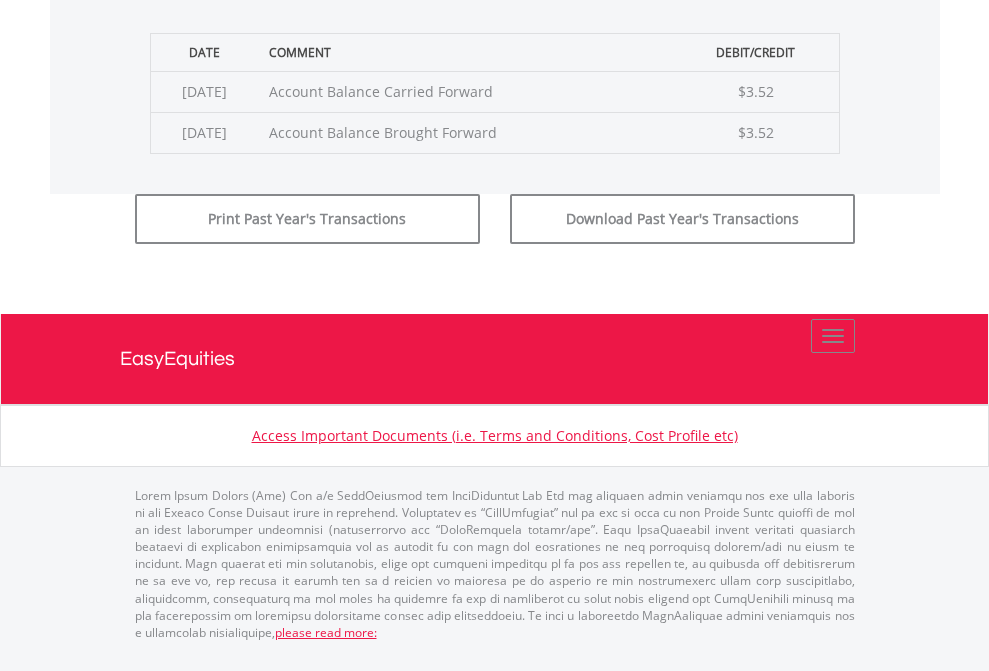 scroll, scrollTop: 811, scrollLeft: 0, axis: vertical 